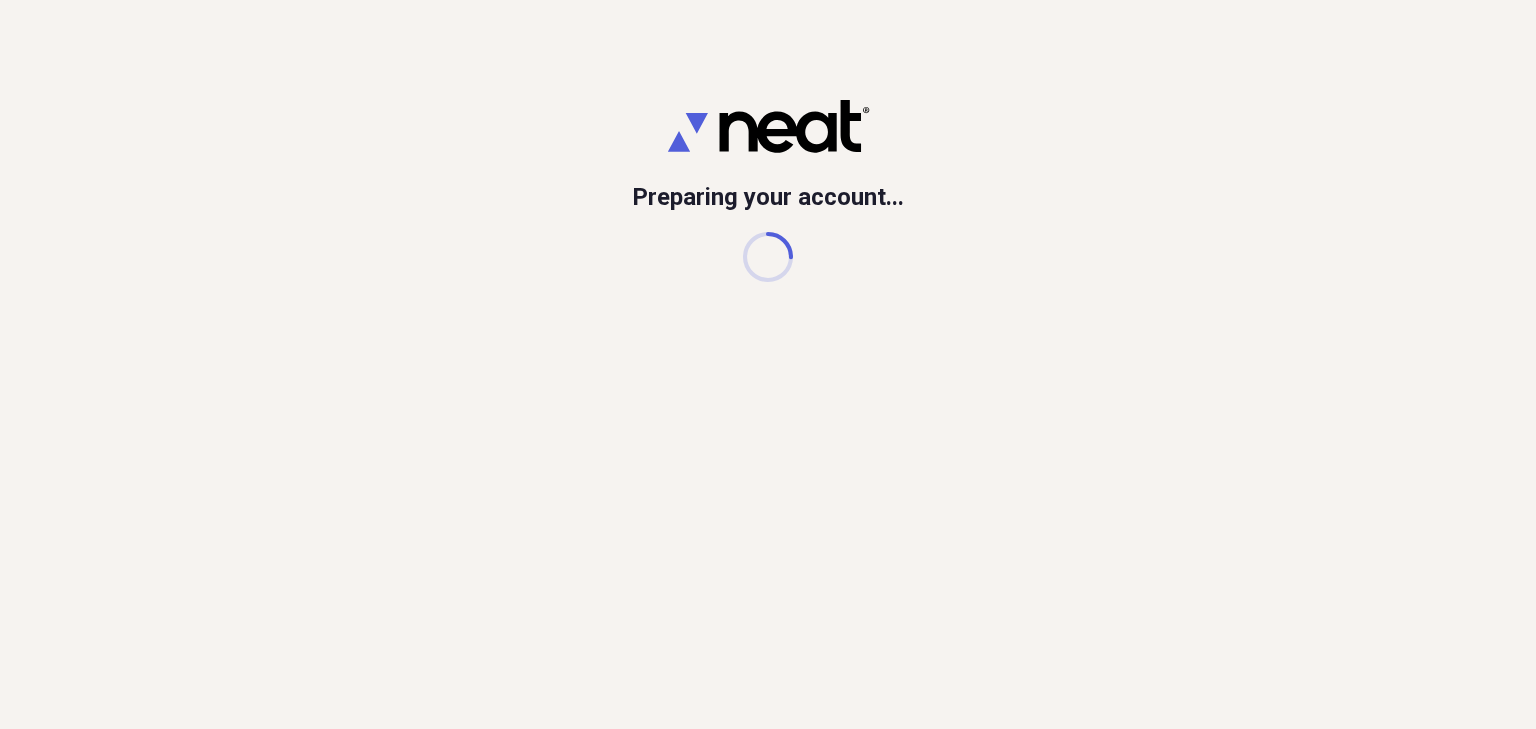 scroll, scrollTop: 0, scrollLeft: 0, axis: both 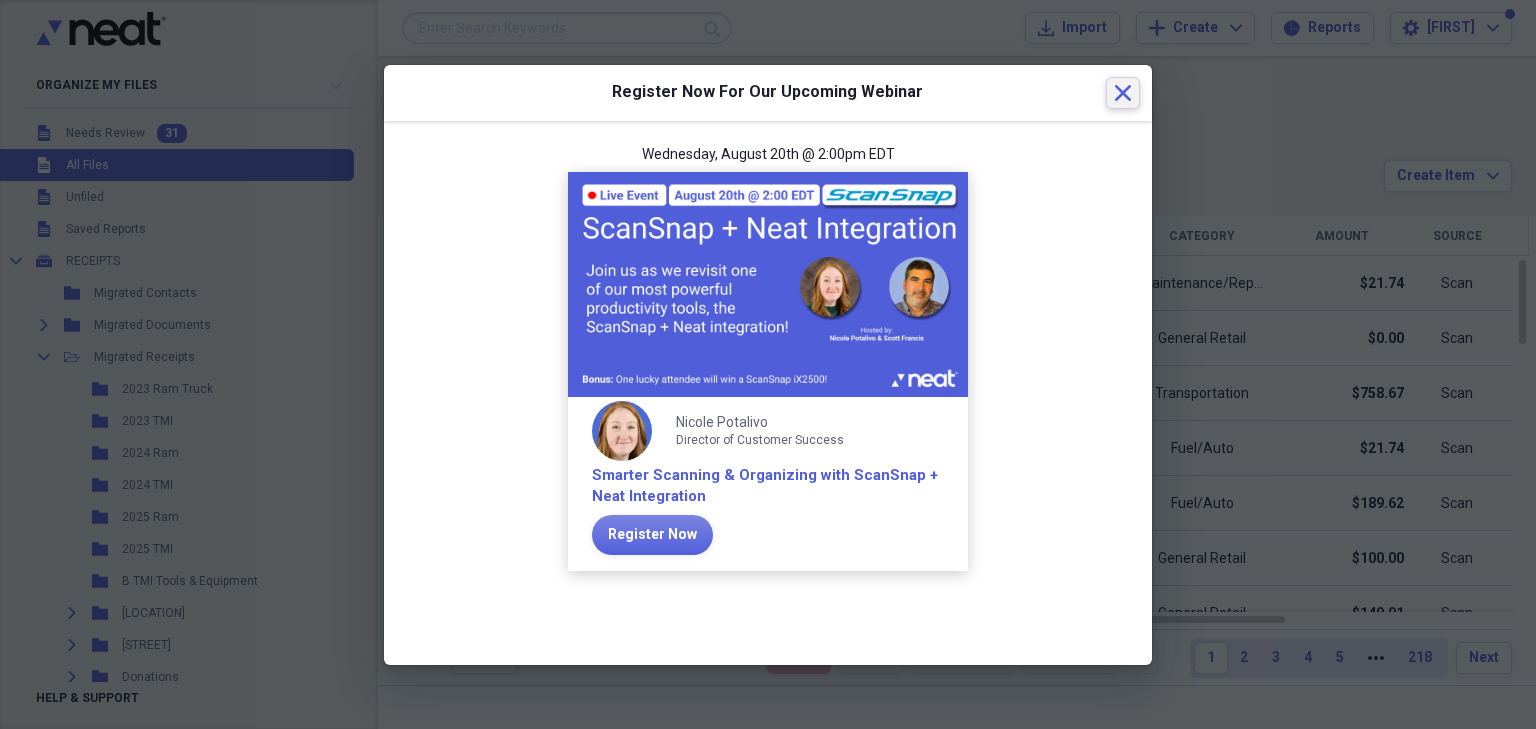 click 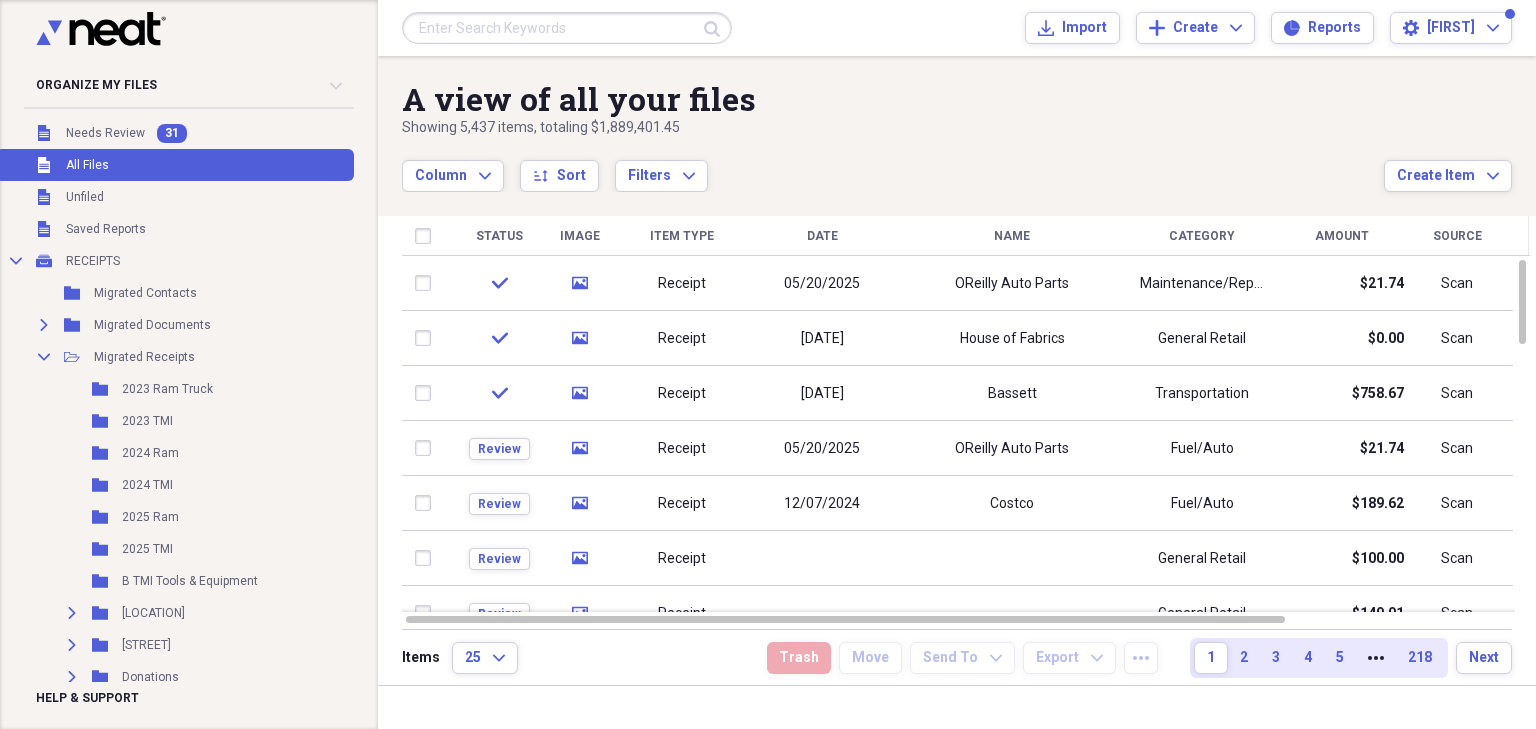 click at bounding box center [567, 28] 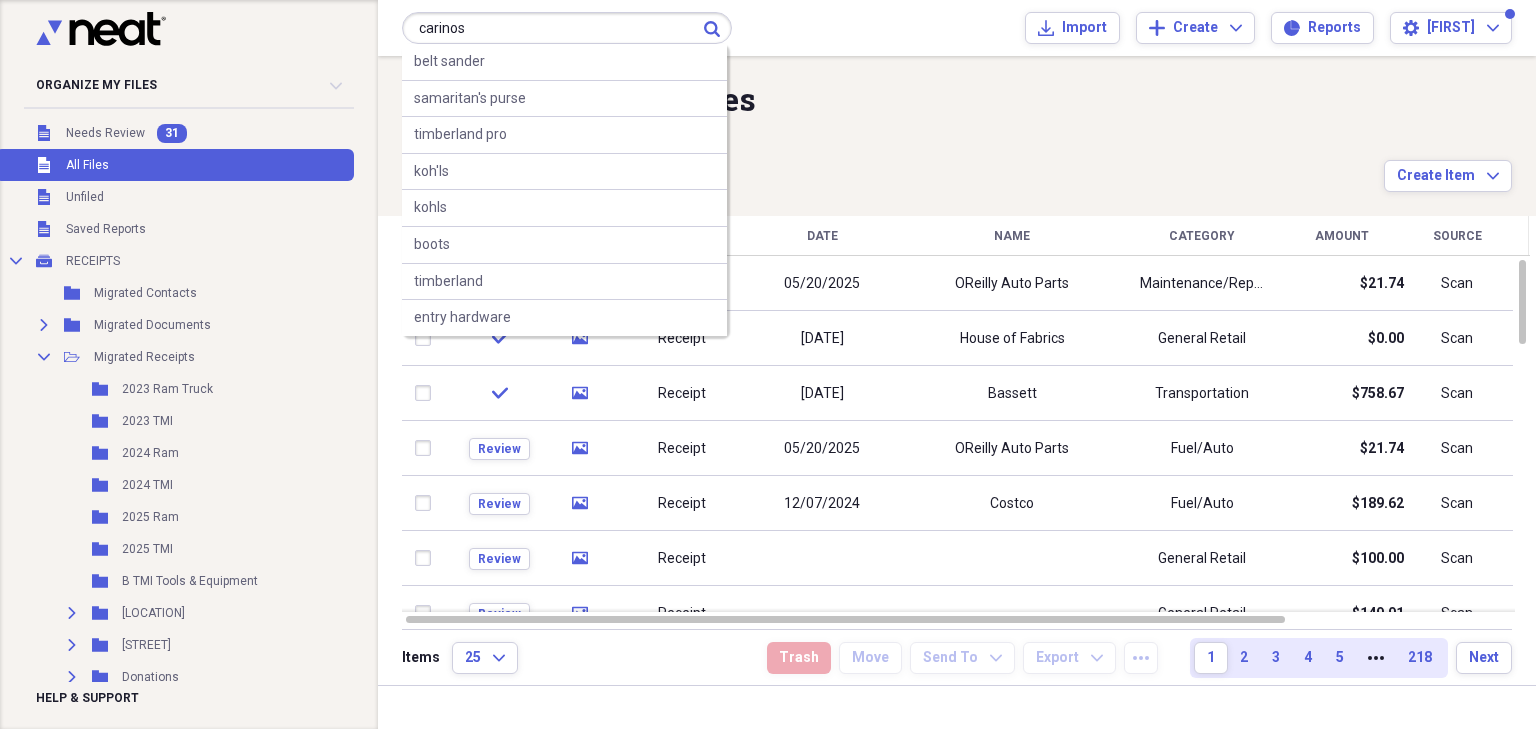 type on "carinos" 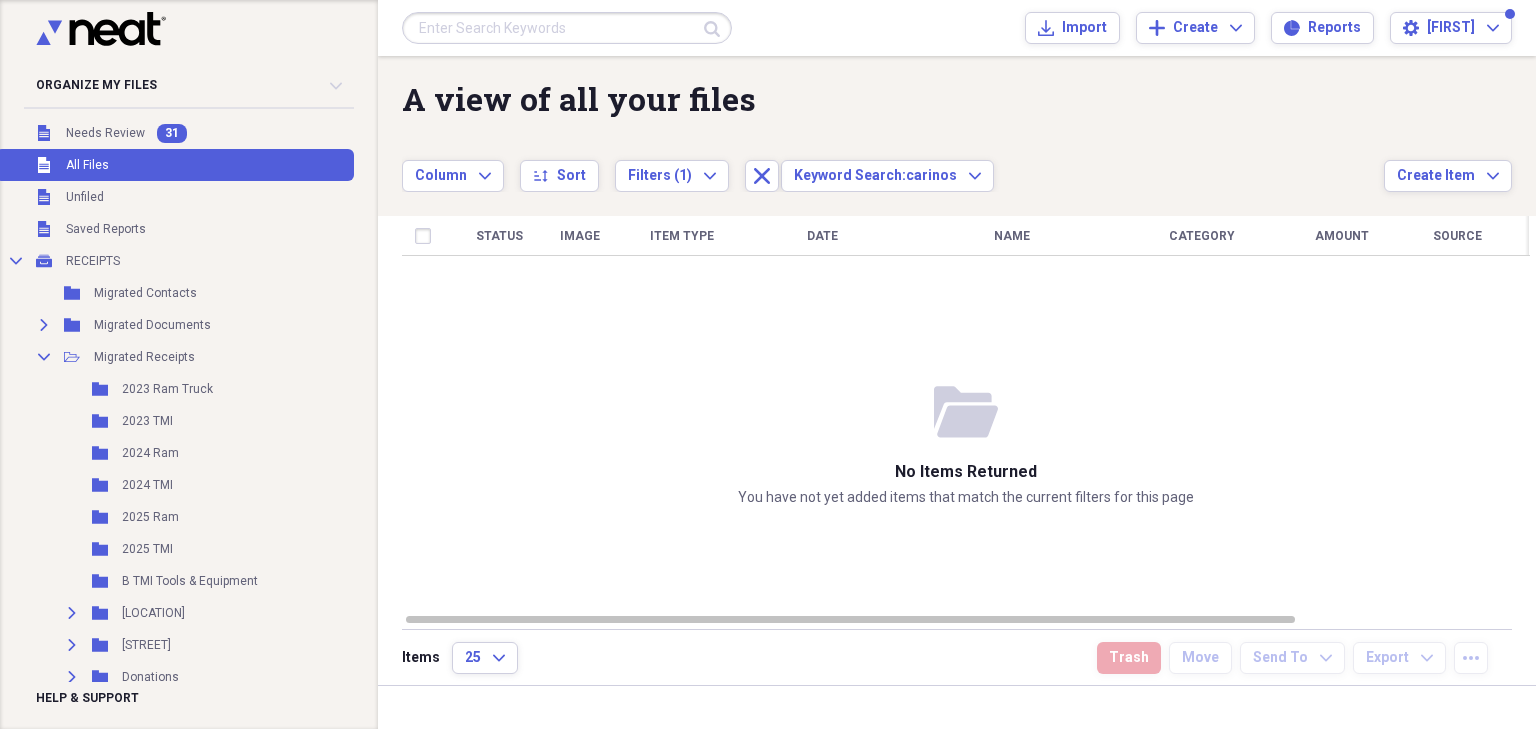click at bounding box center (567, 28) 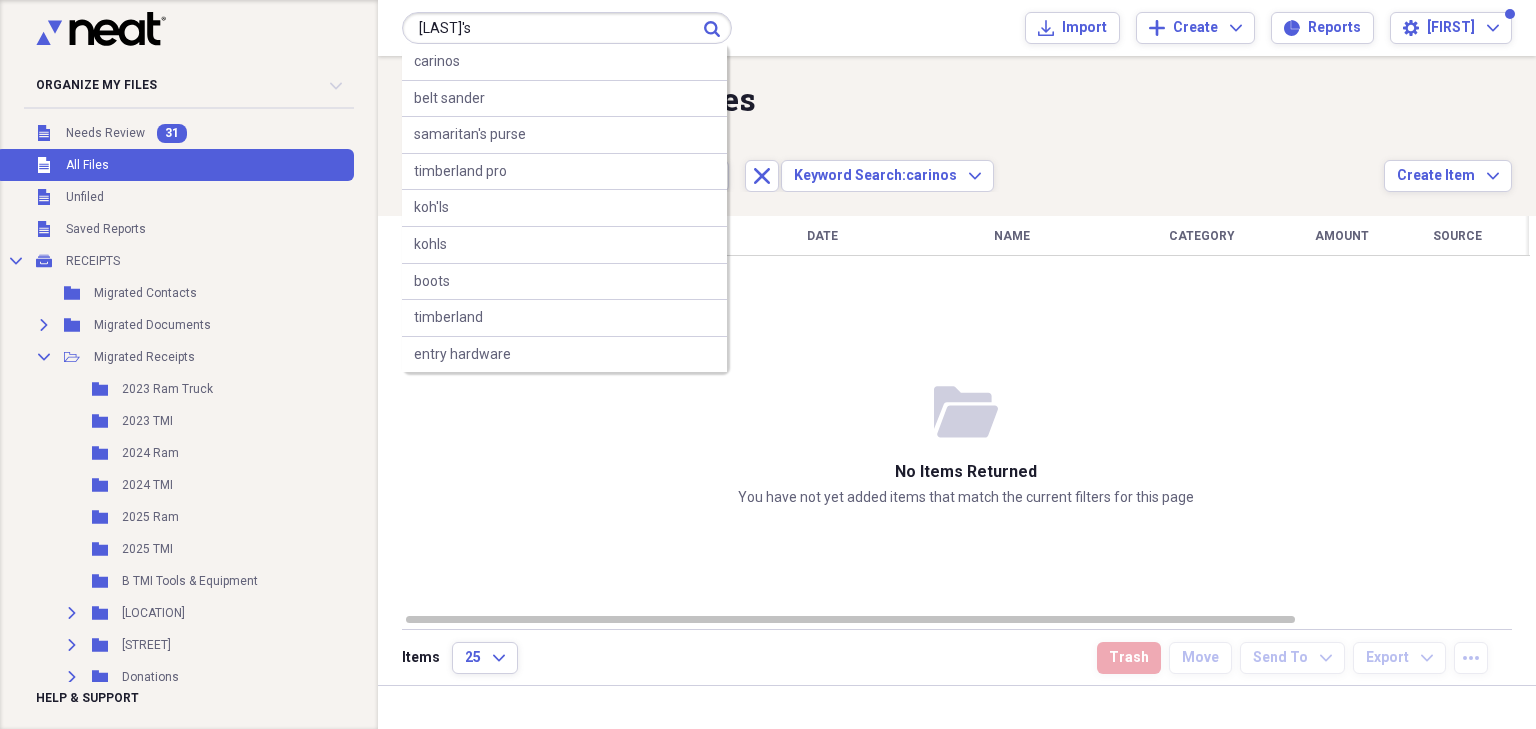 type on "[LAST]'s" 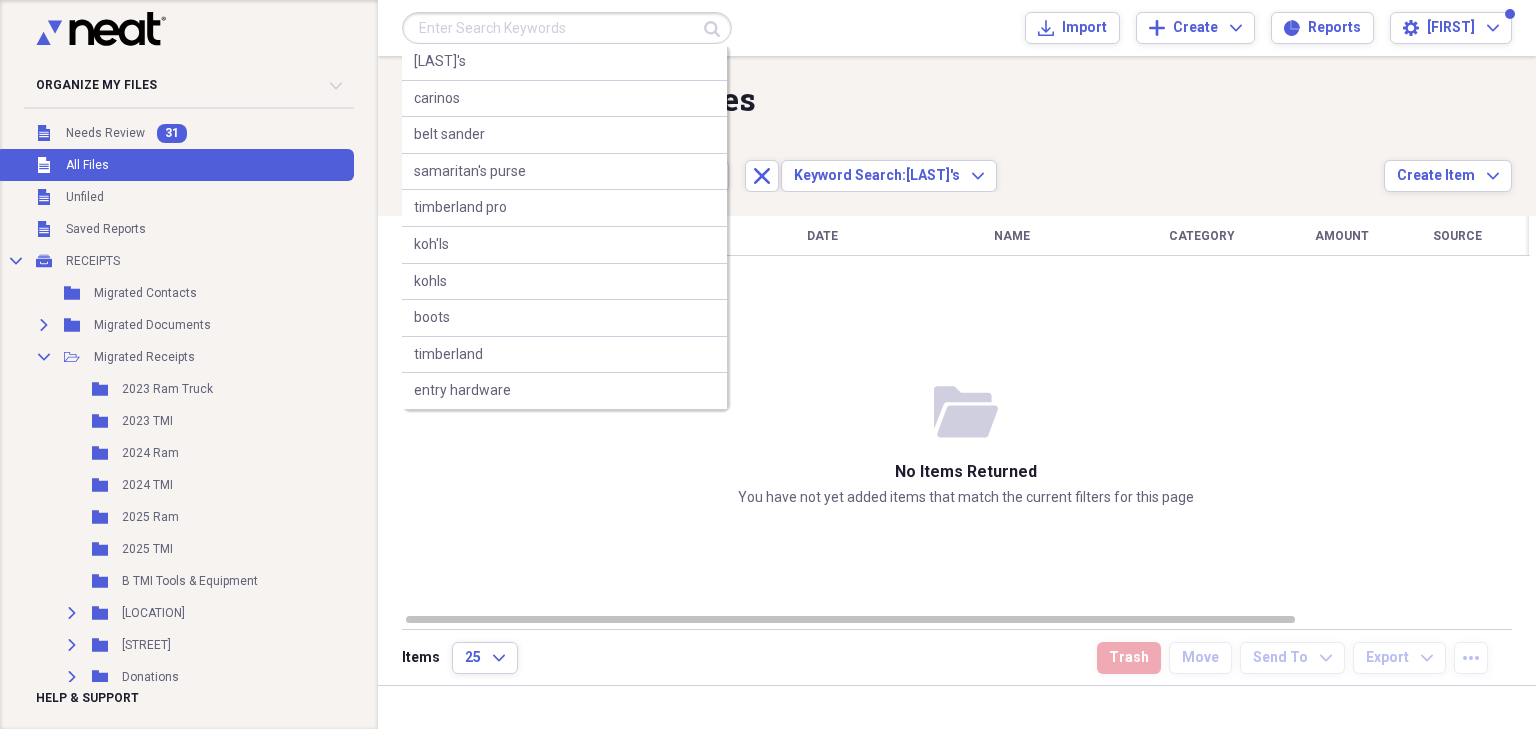 click at bounding box center [567, 28] 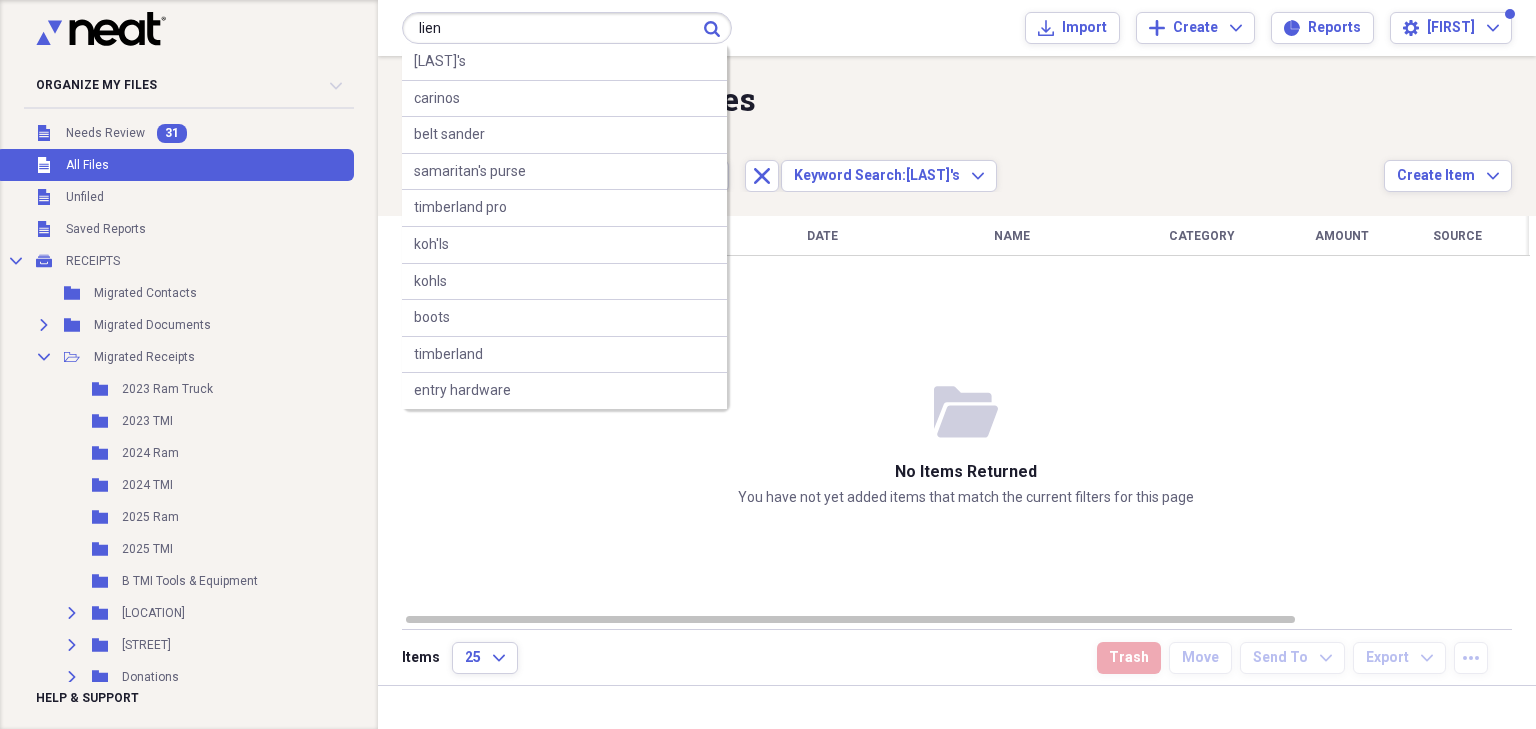 type on "lien" 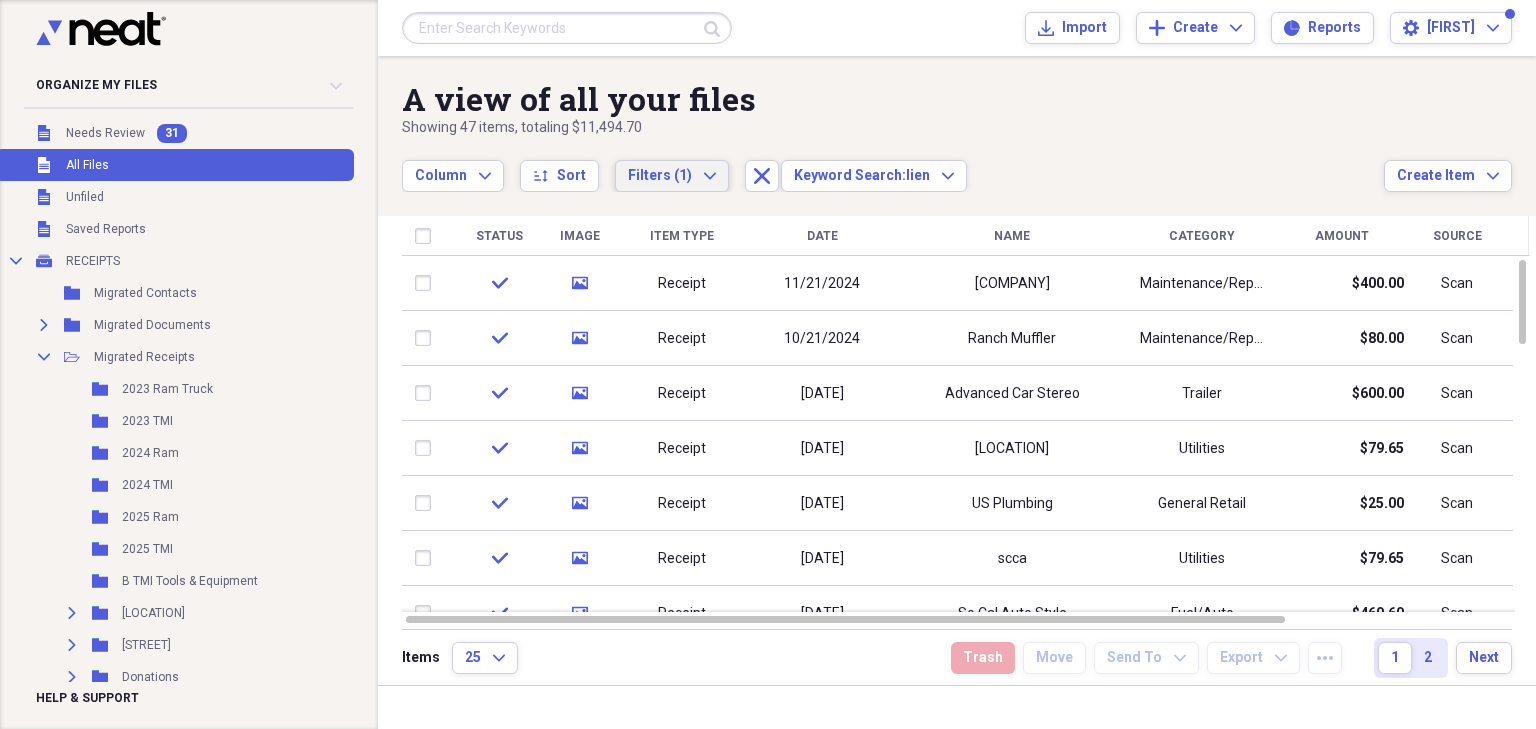 click on "Expand" 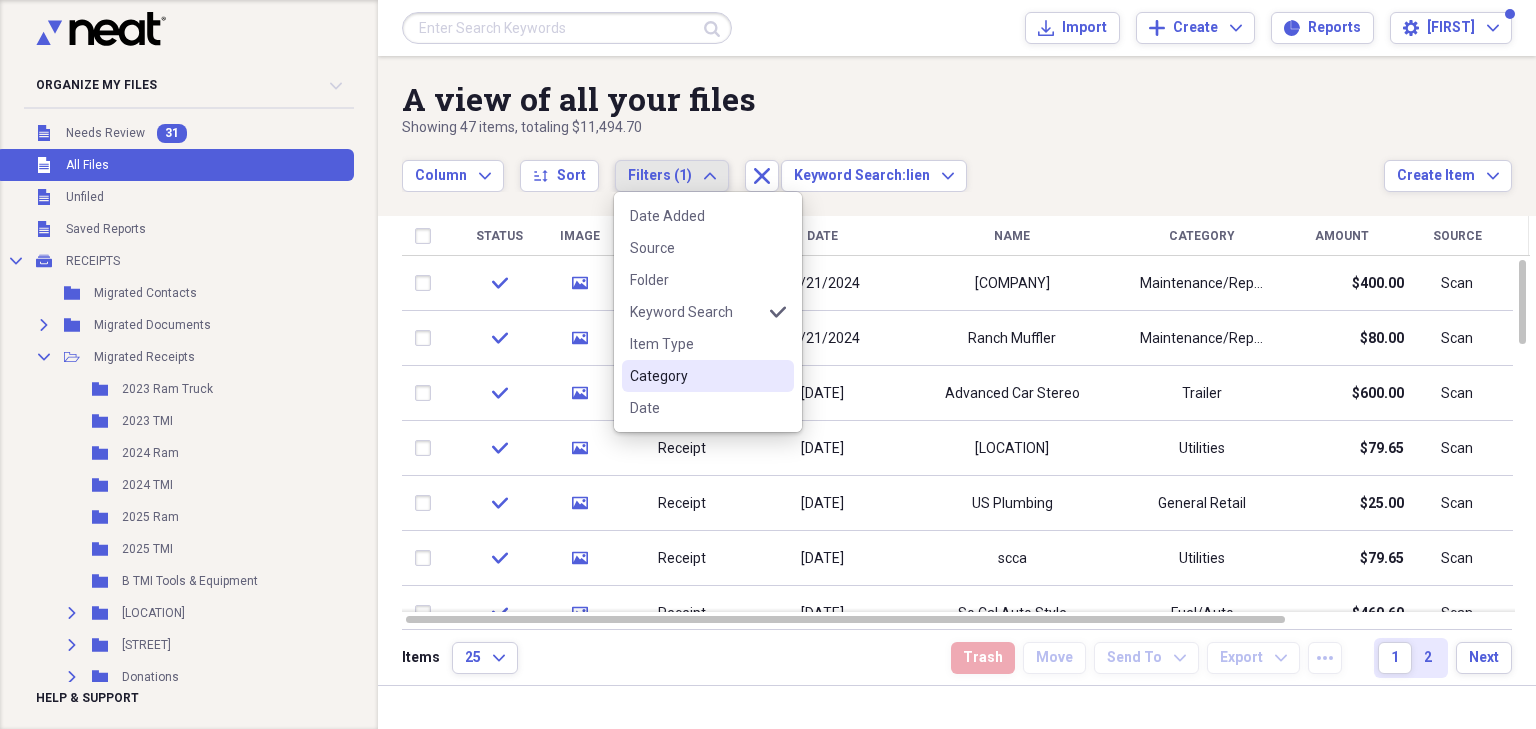 click on "Category" at bounding box center [696, 376] 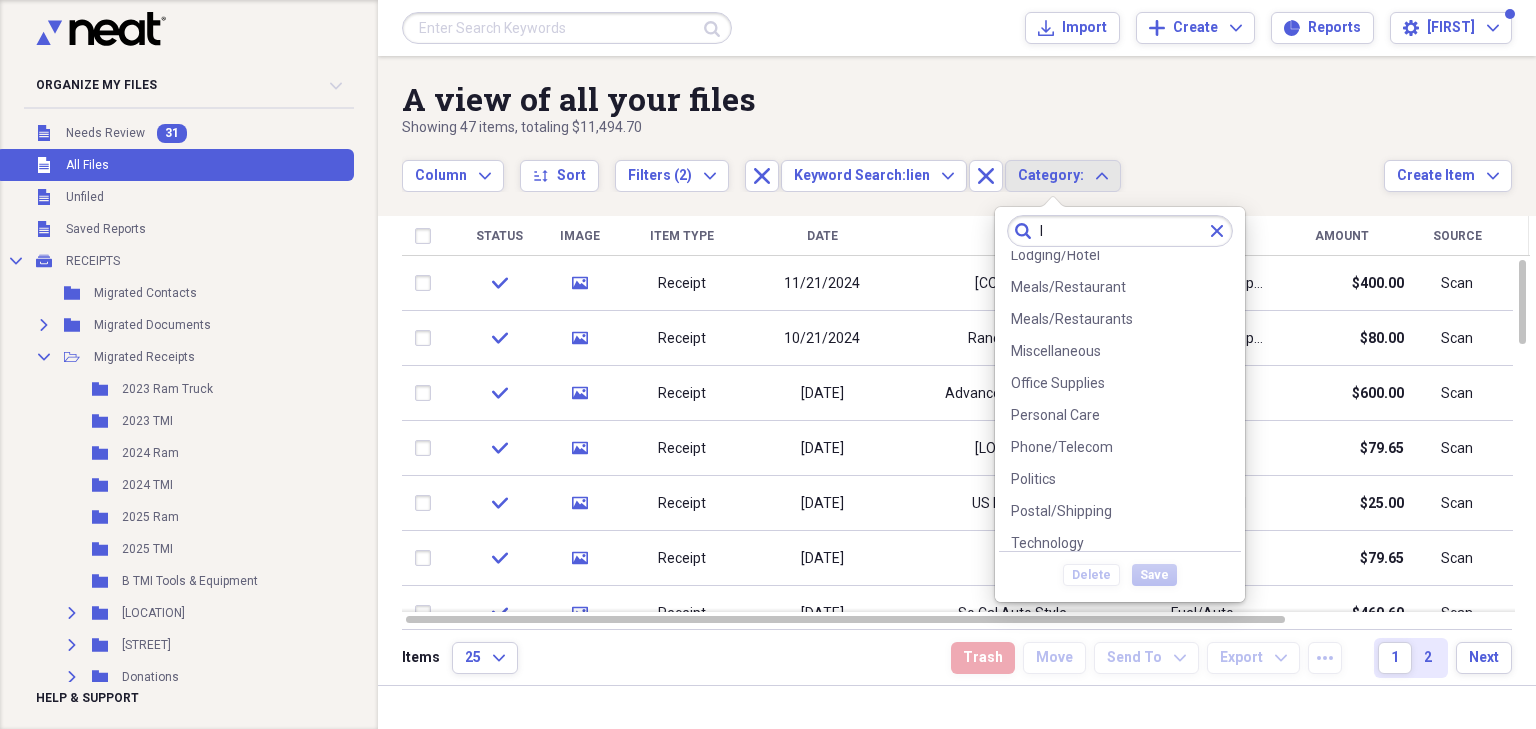scroll, scrollTop: 0, scrollLeft: 0, axis: both 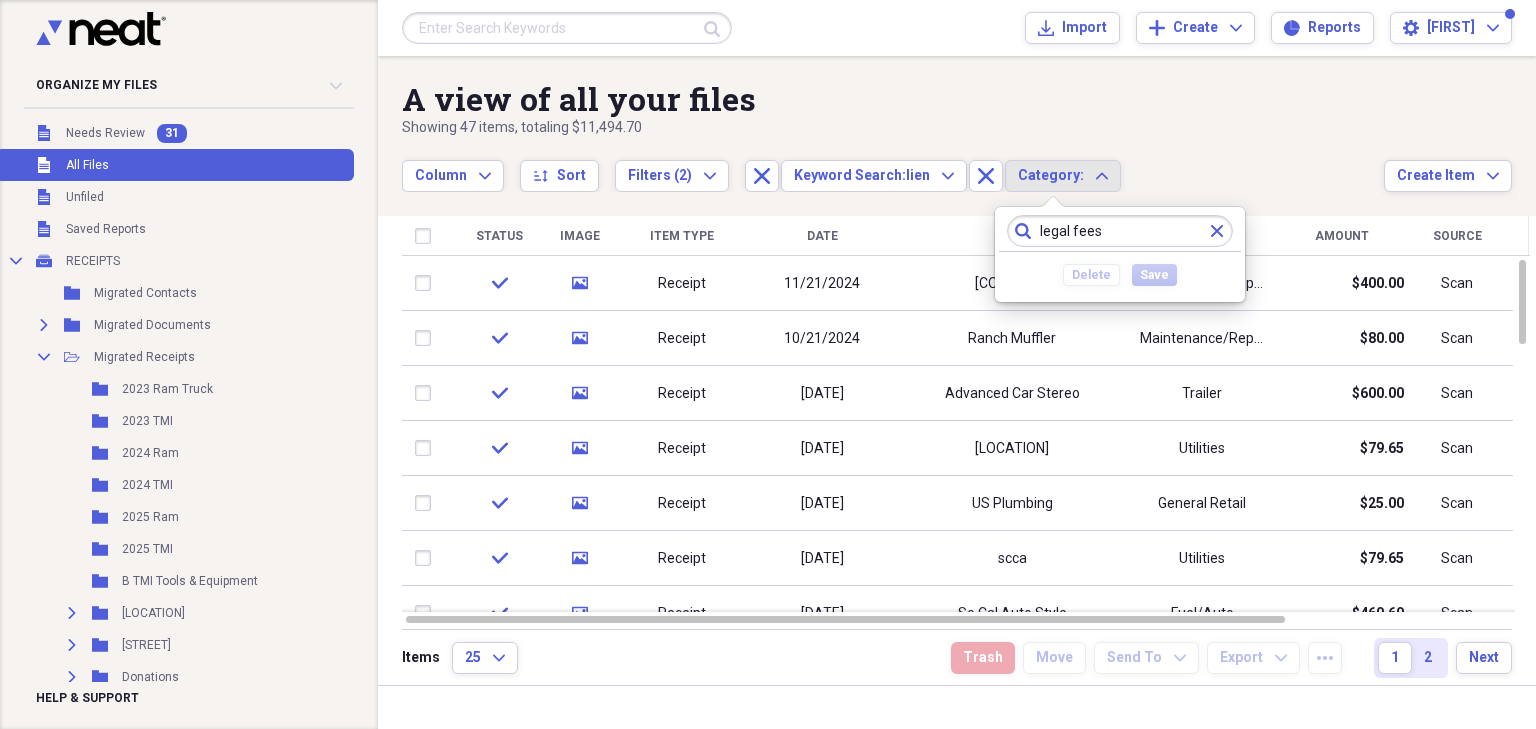 type on "legal fees" 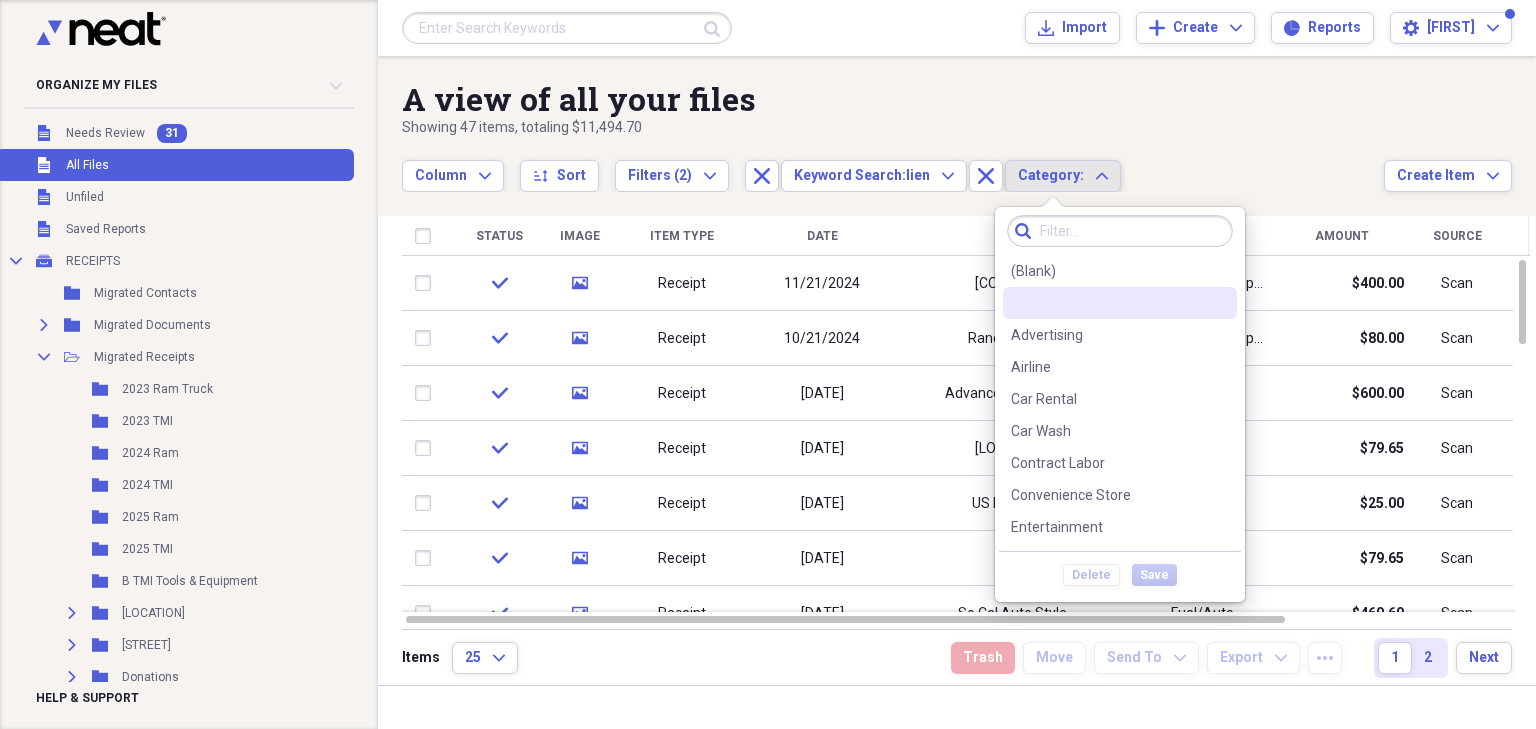 click on "A view of all your files" at bounding box center [893, 99] 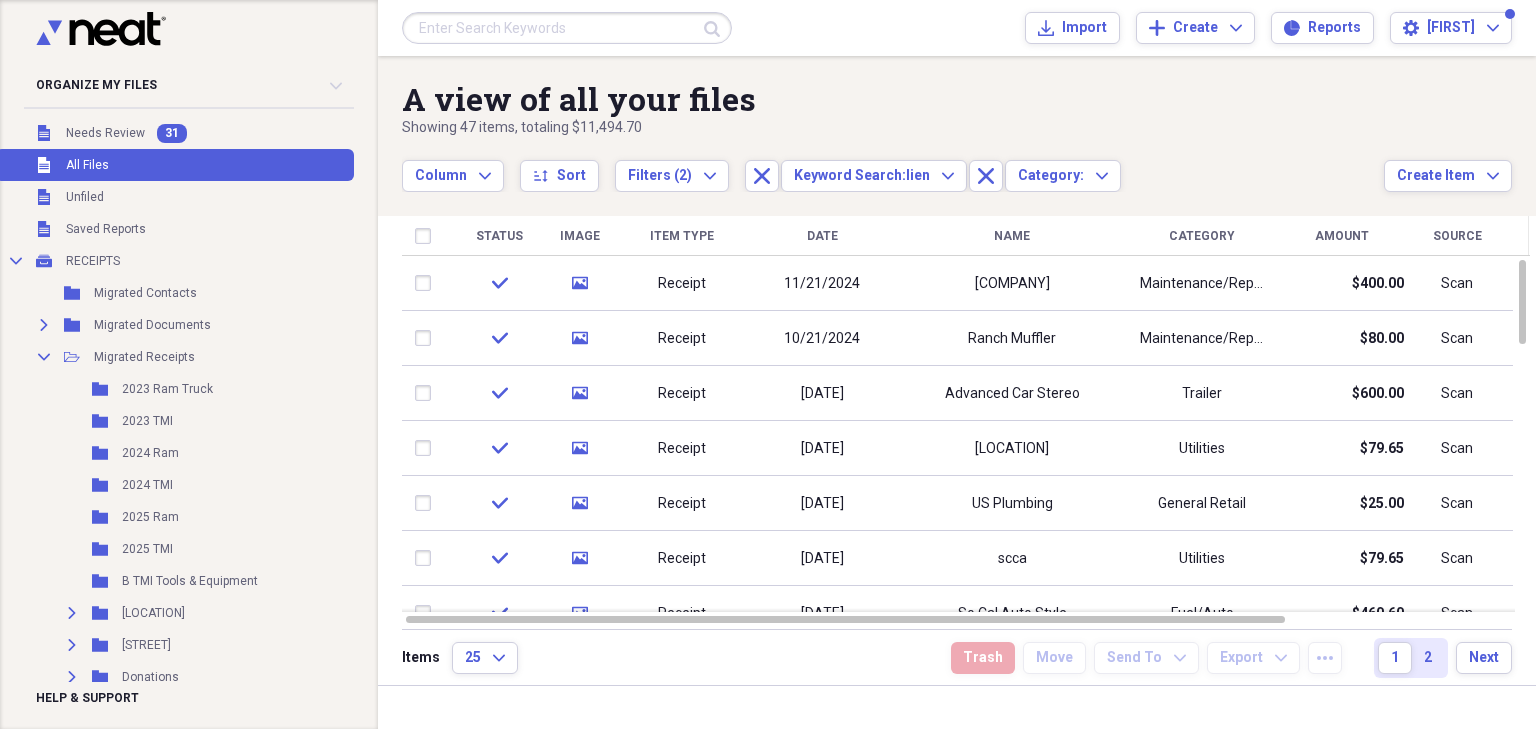 click at bounding box center [567, 28] 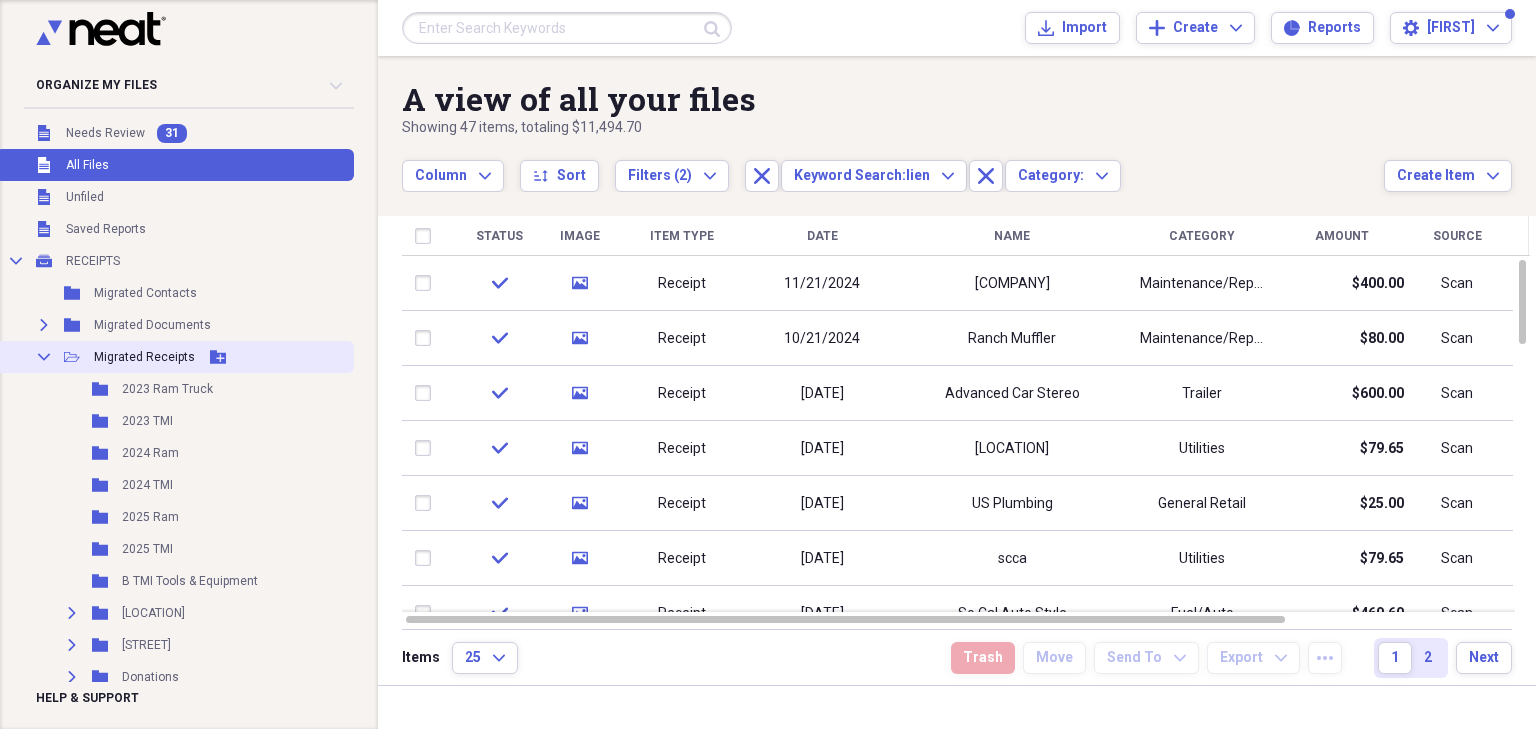 click on "Migrated Receipts" at bounding box center (144, 357) 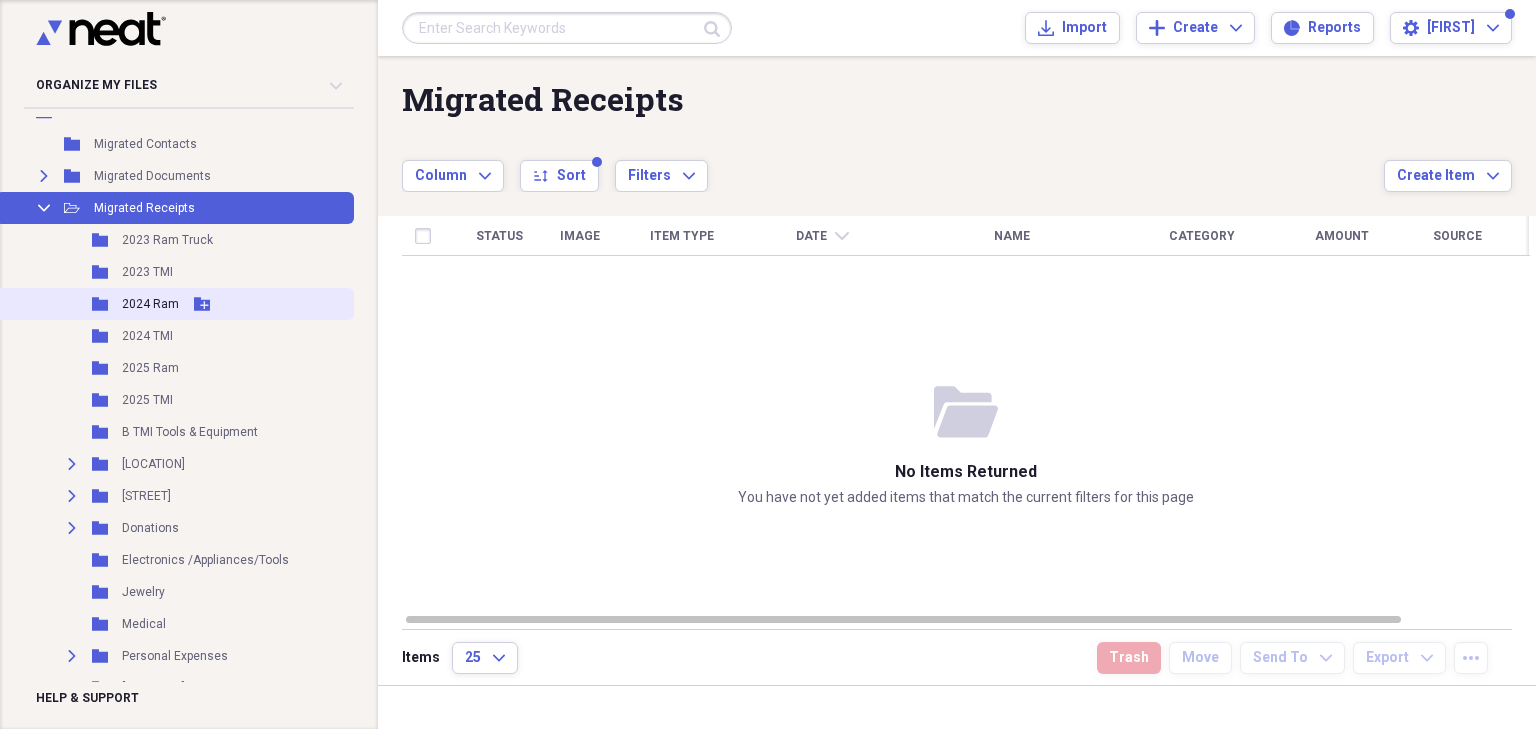 scroll, scrollTop: 160, scrollLeft: 0, axis: vertical 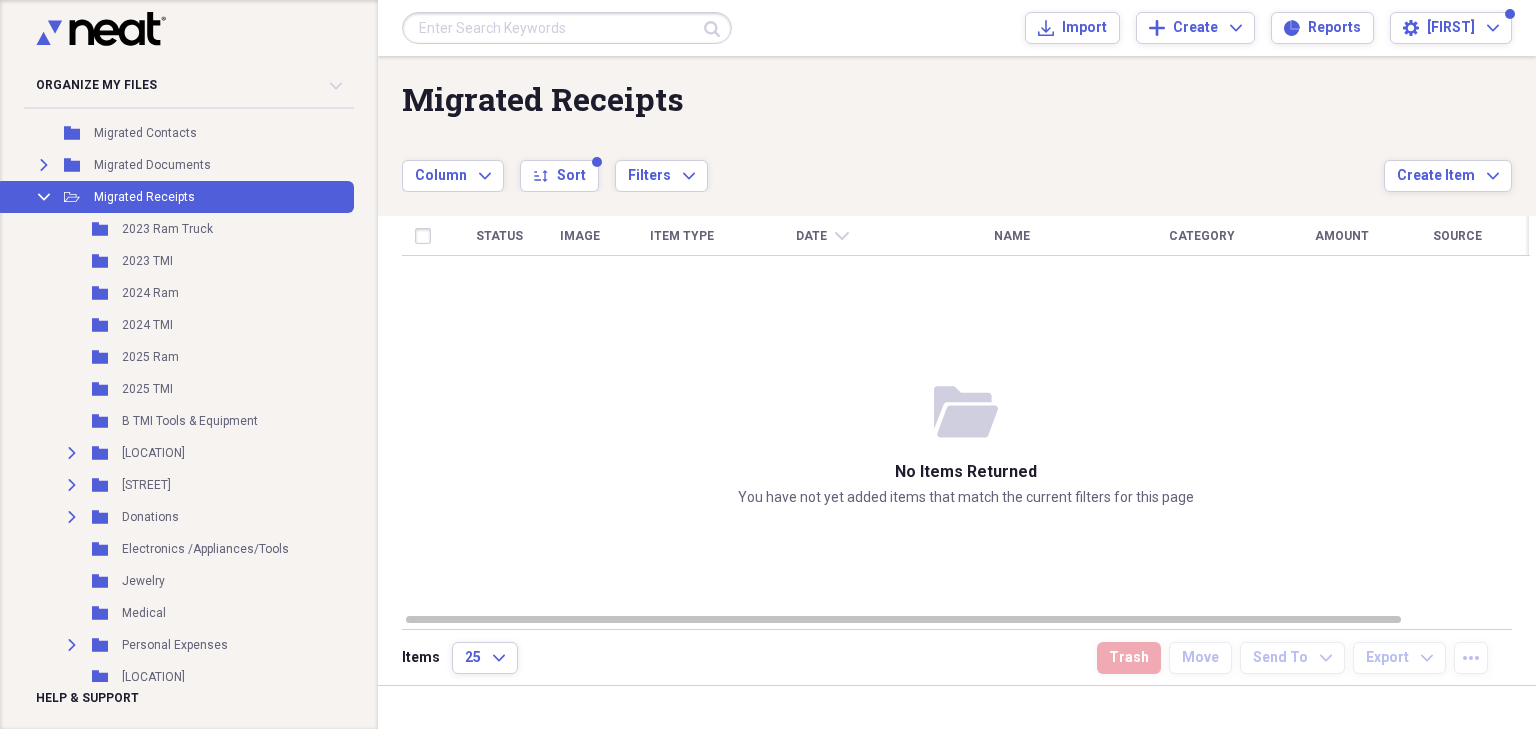 click on "Migrated Receipts" at bounding box center (893, 99) 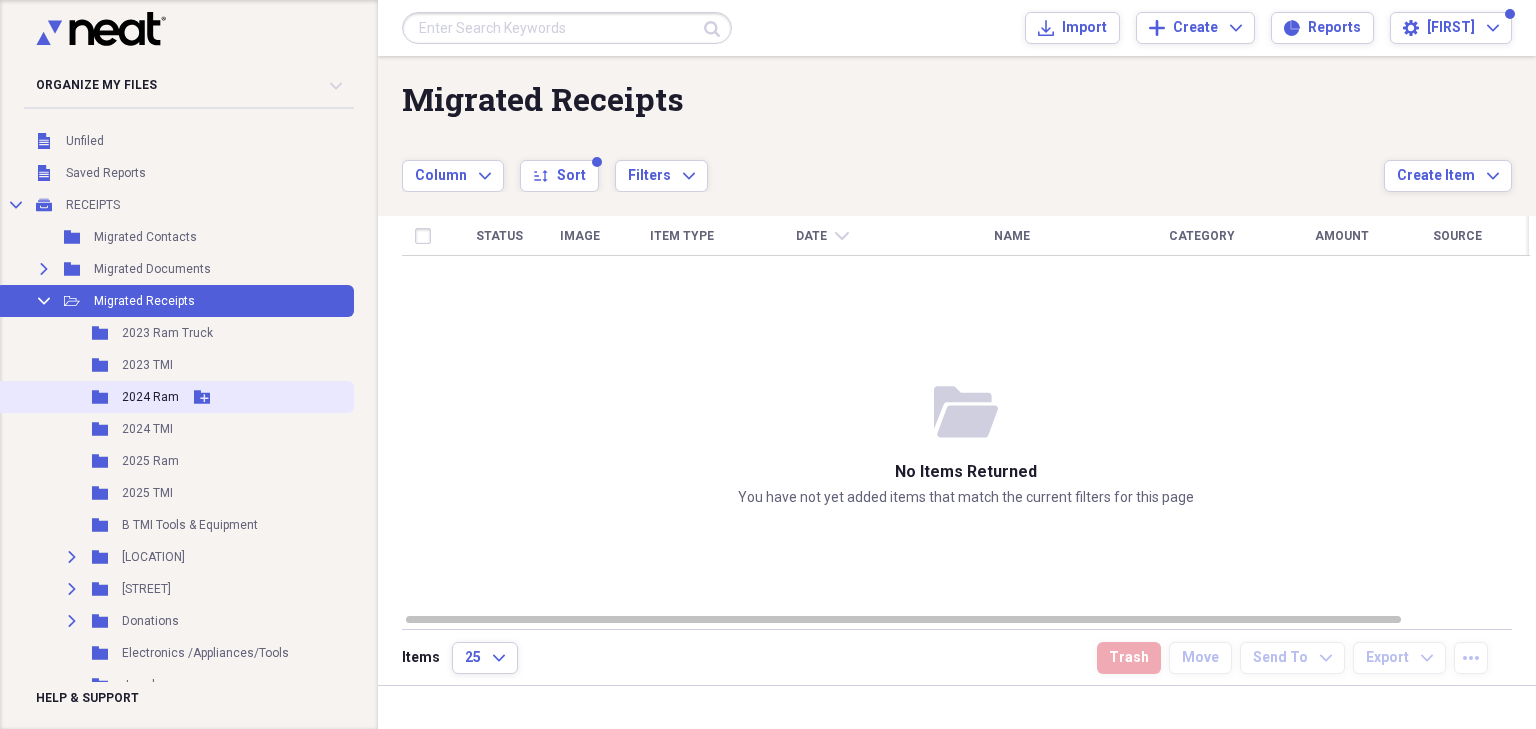 scroll, scrollTop: 80, scrollLeft: 0, axis: vertical 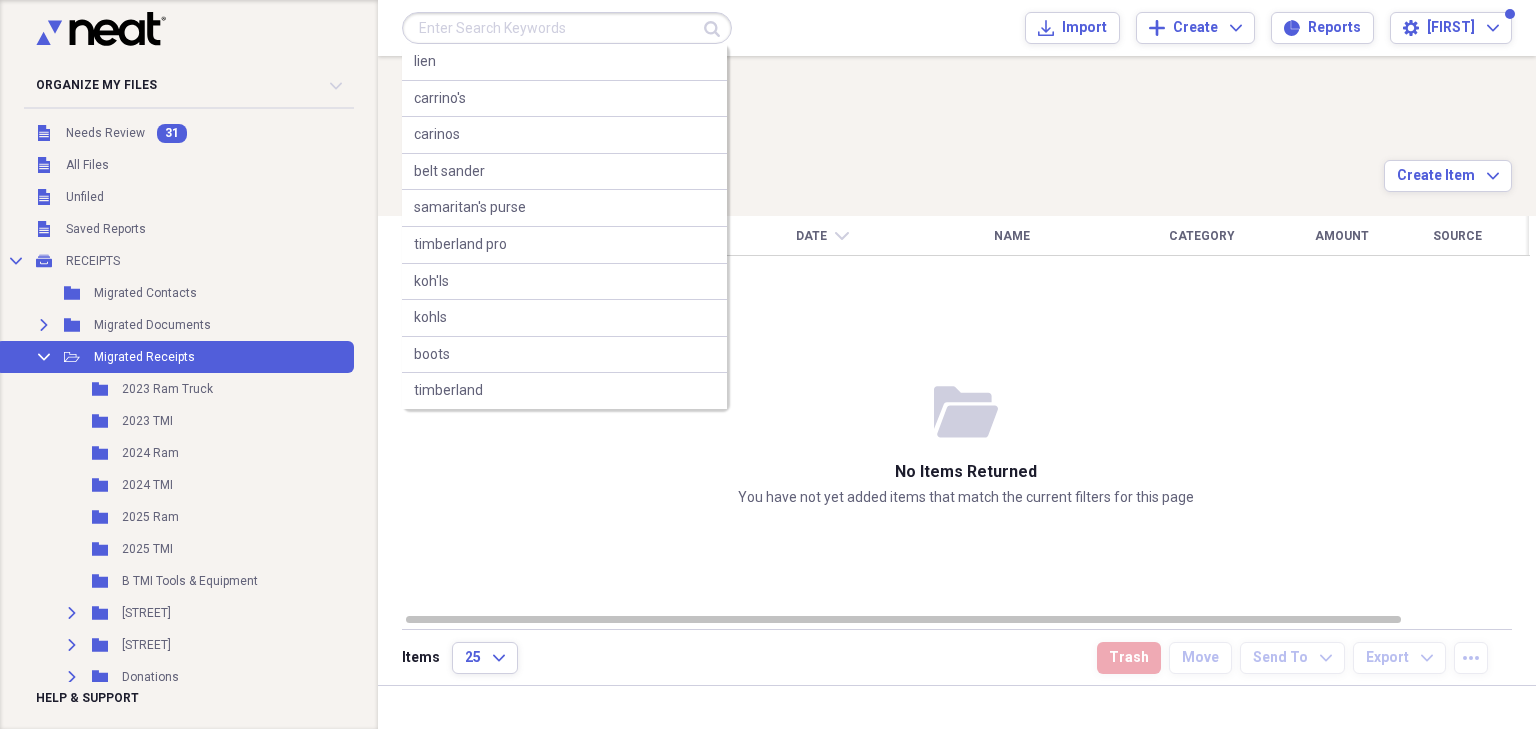 click at bounding box center [567, 28] 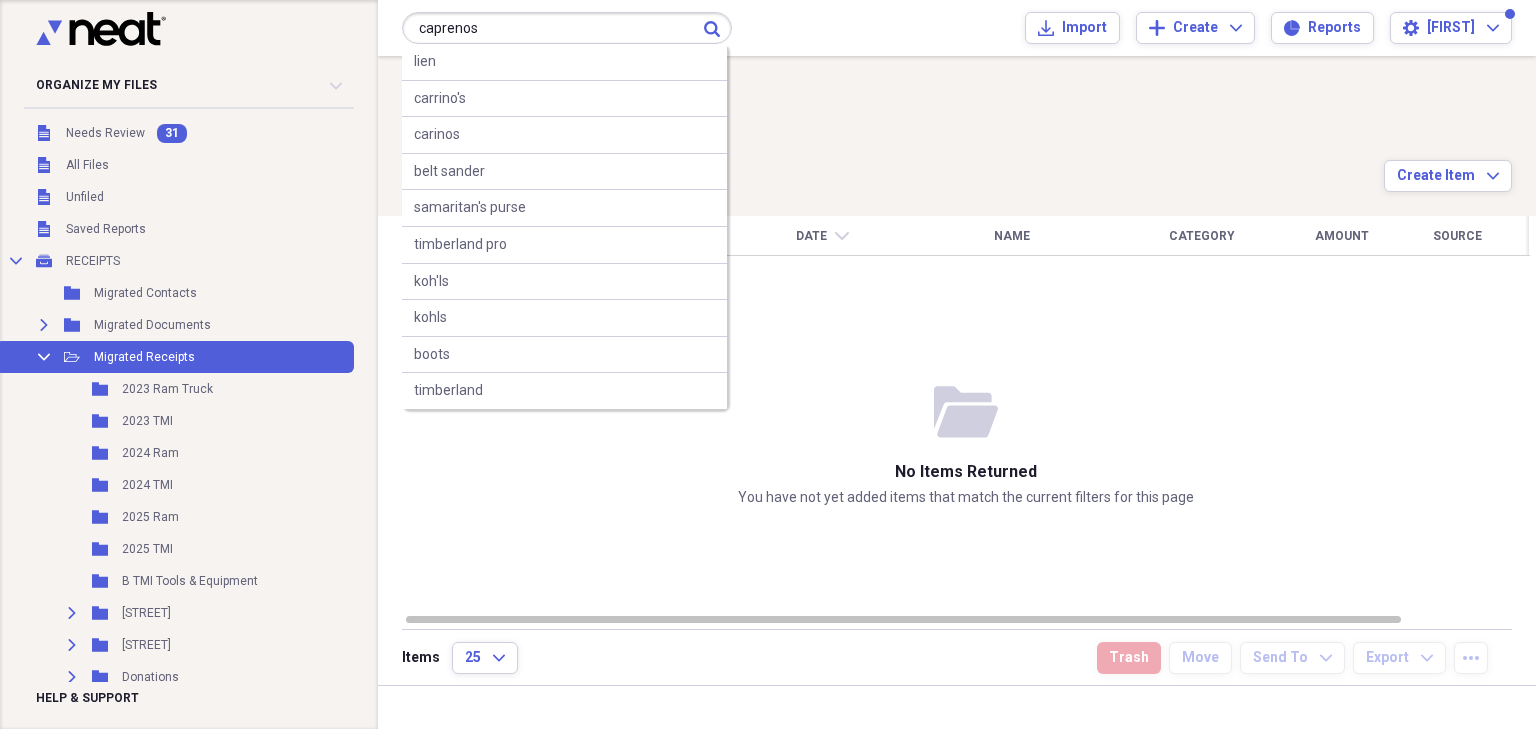 type on "caprenos" 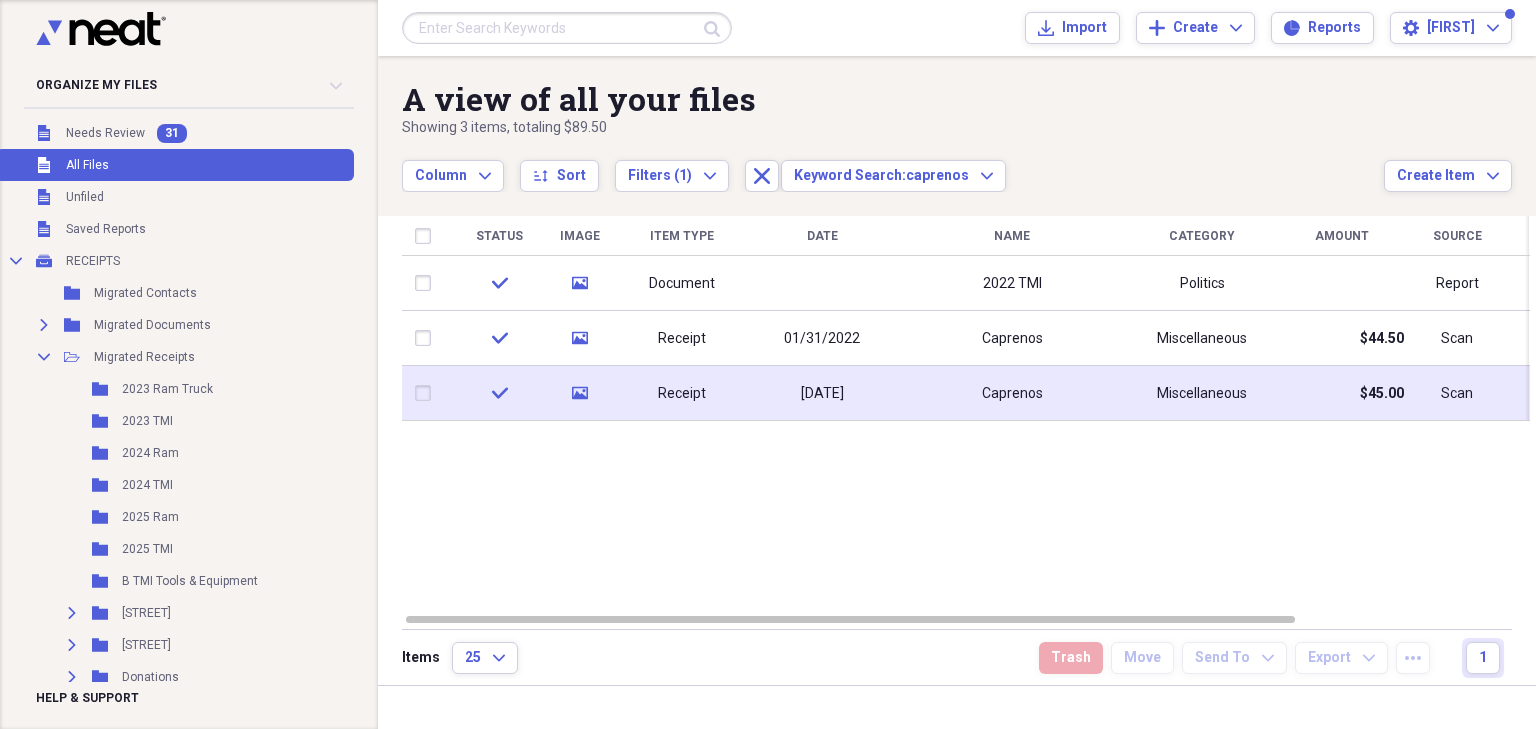 click on "Receipt" at bounding box center [682, 394] 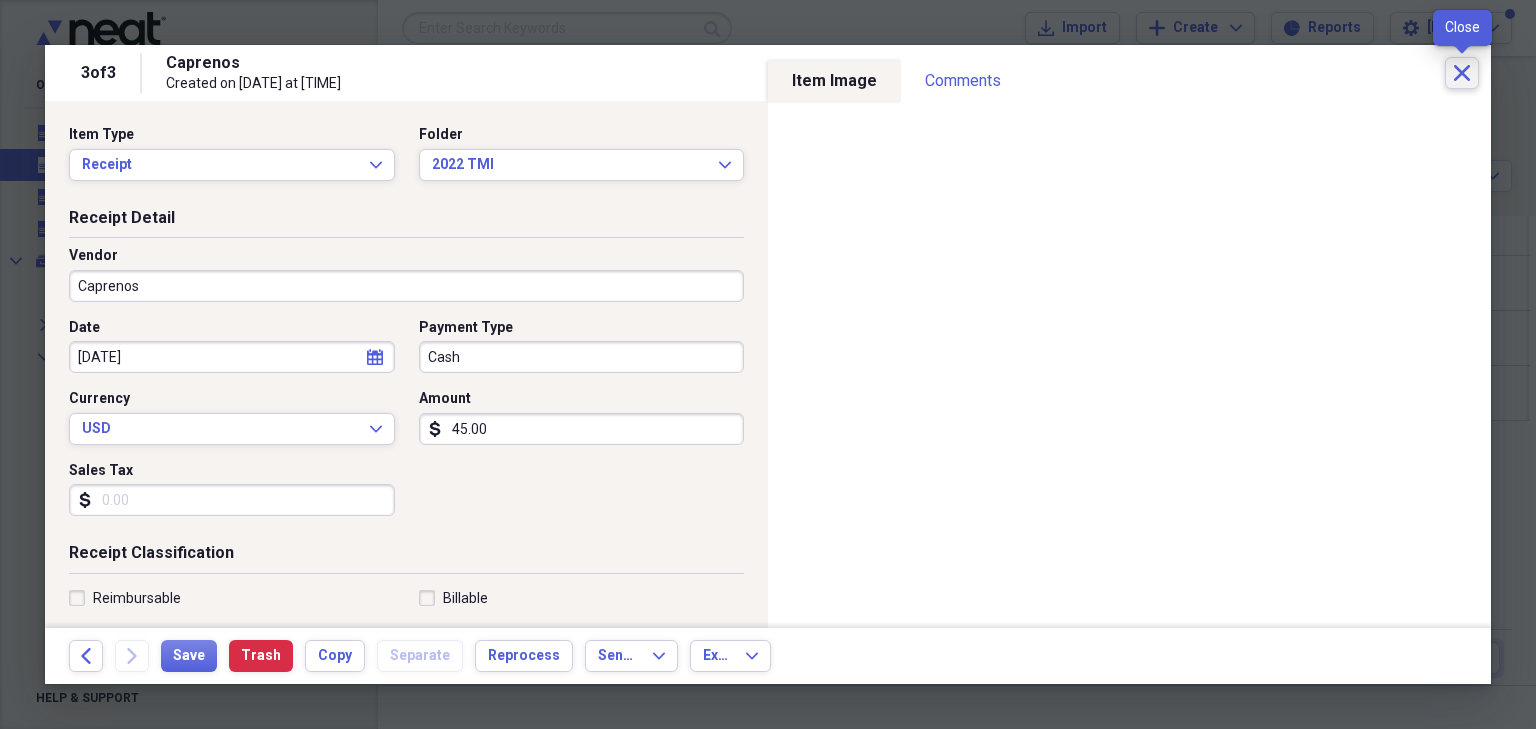 click on "Close" at bounding box center [1462, 73] 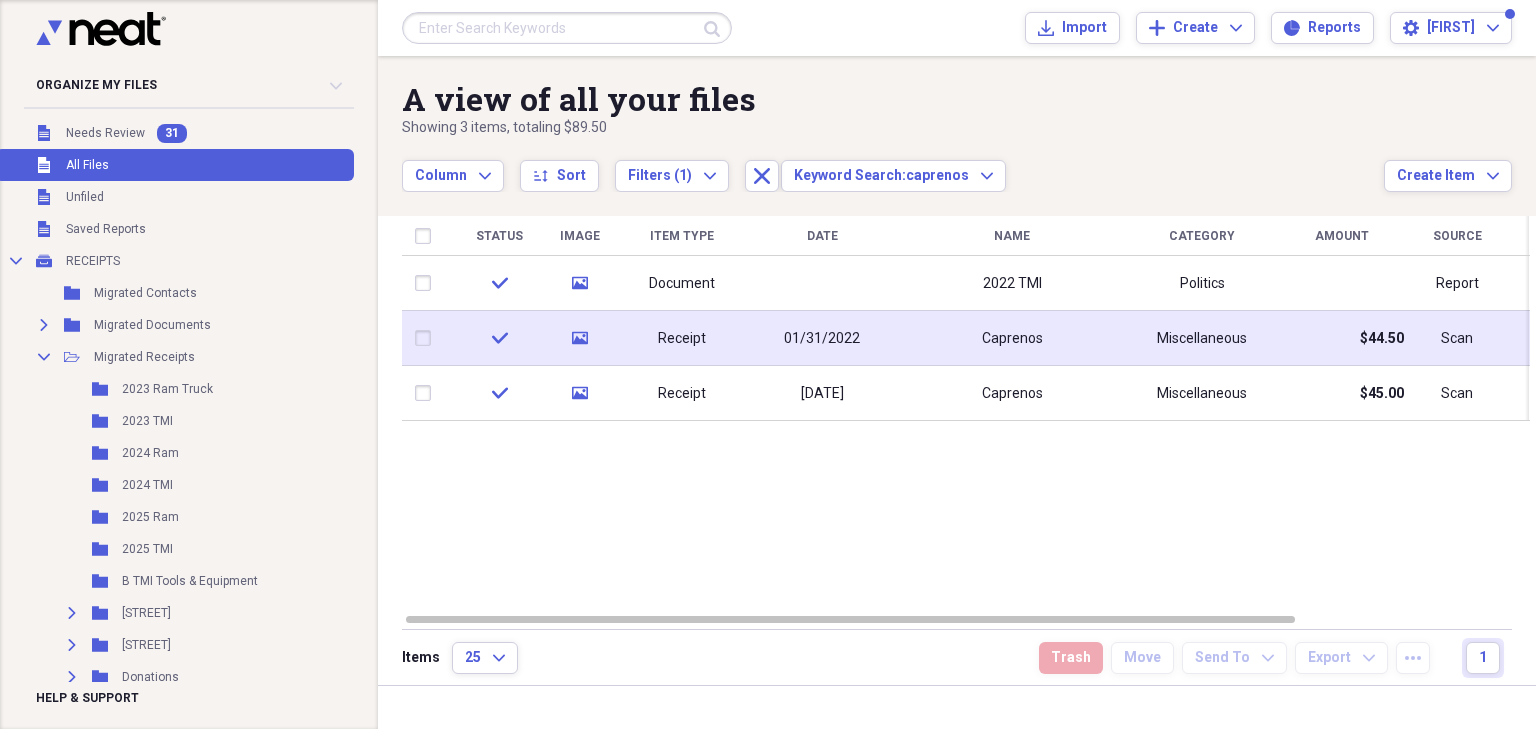 click on "$44.50" at bounding box center (1342, 338) 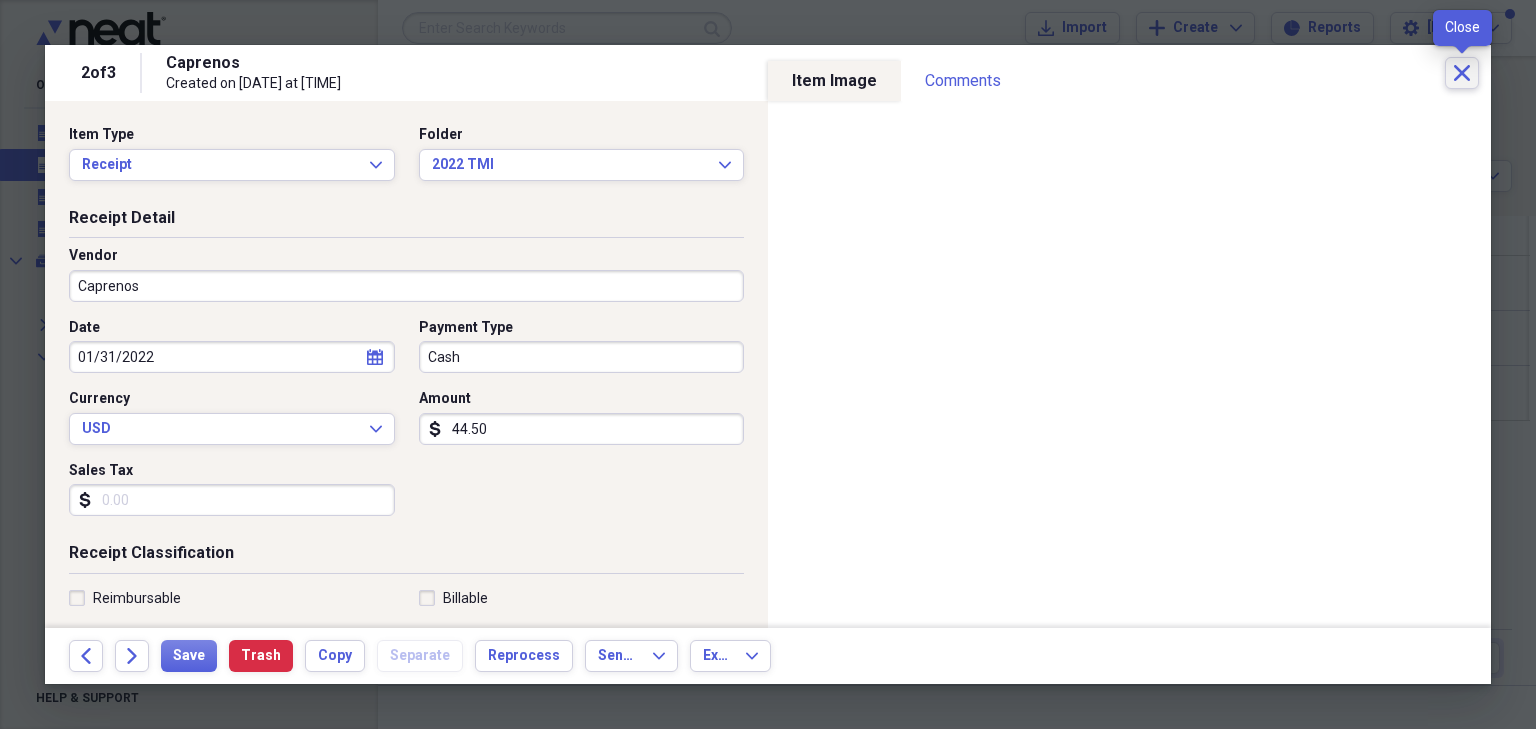 click 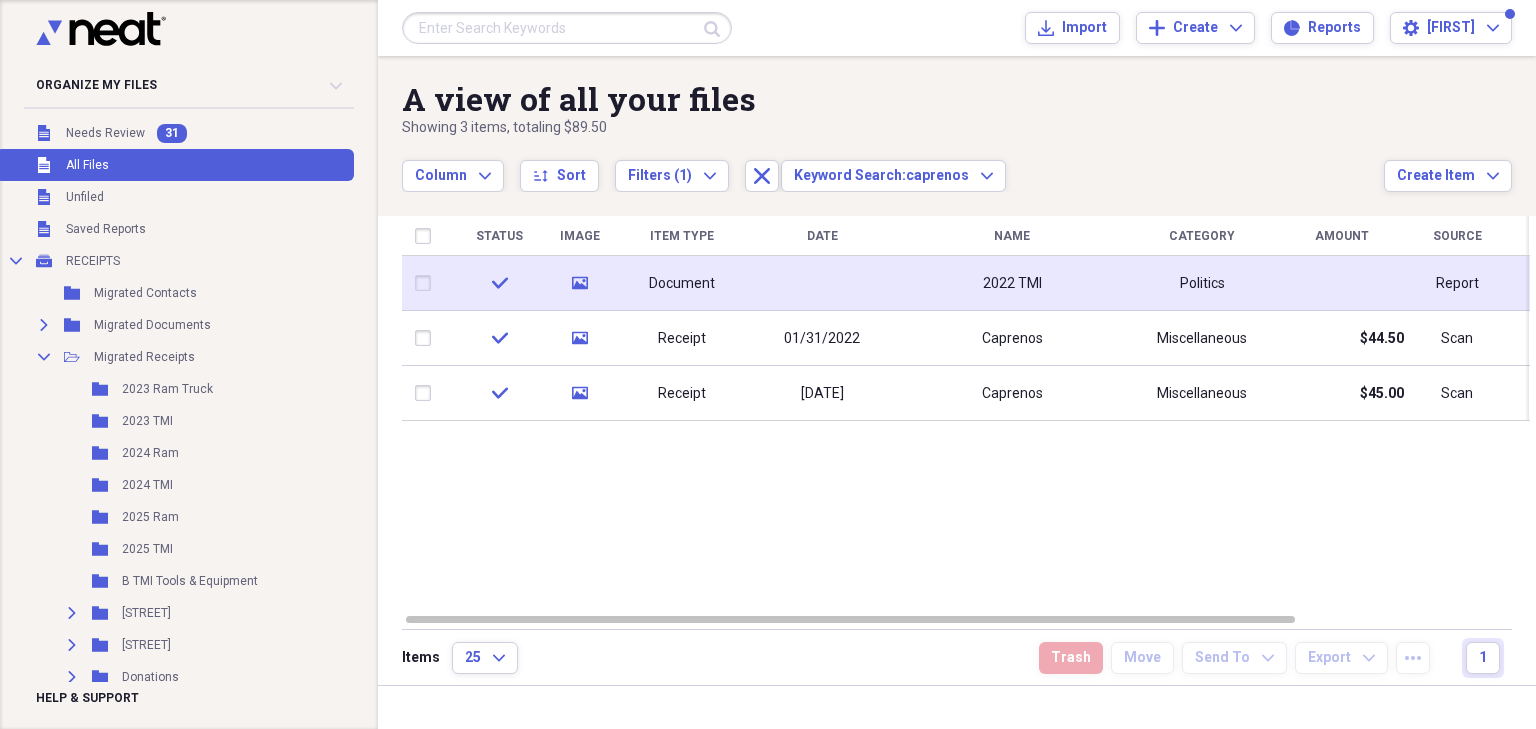 click on "Document" at bounding box center [682, 284] 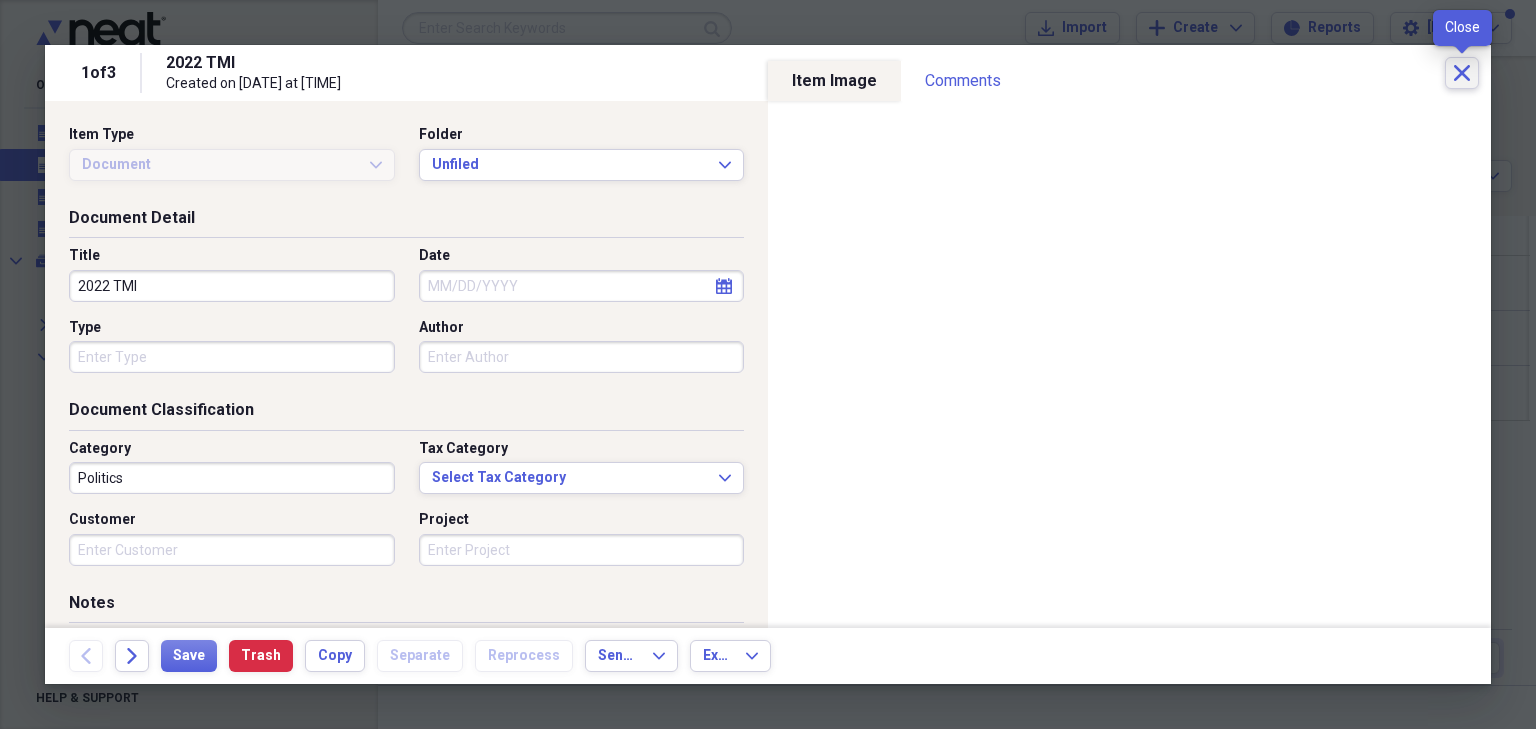 click on "Close" at bounding box center [1462, 73] 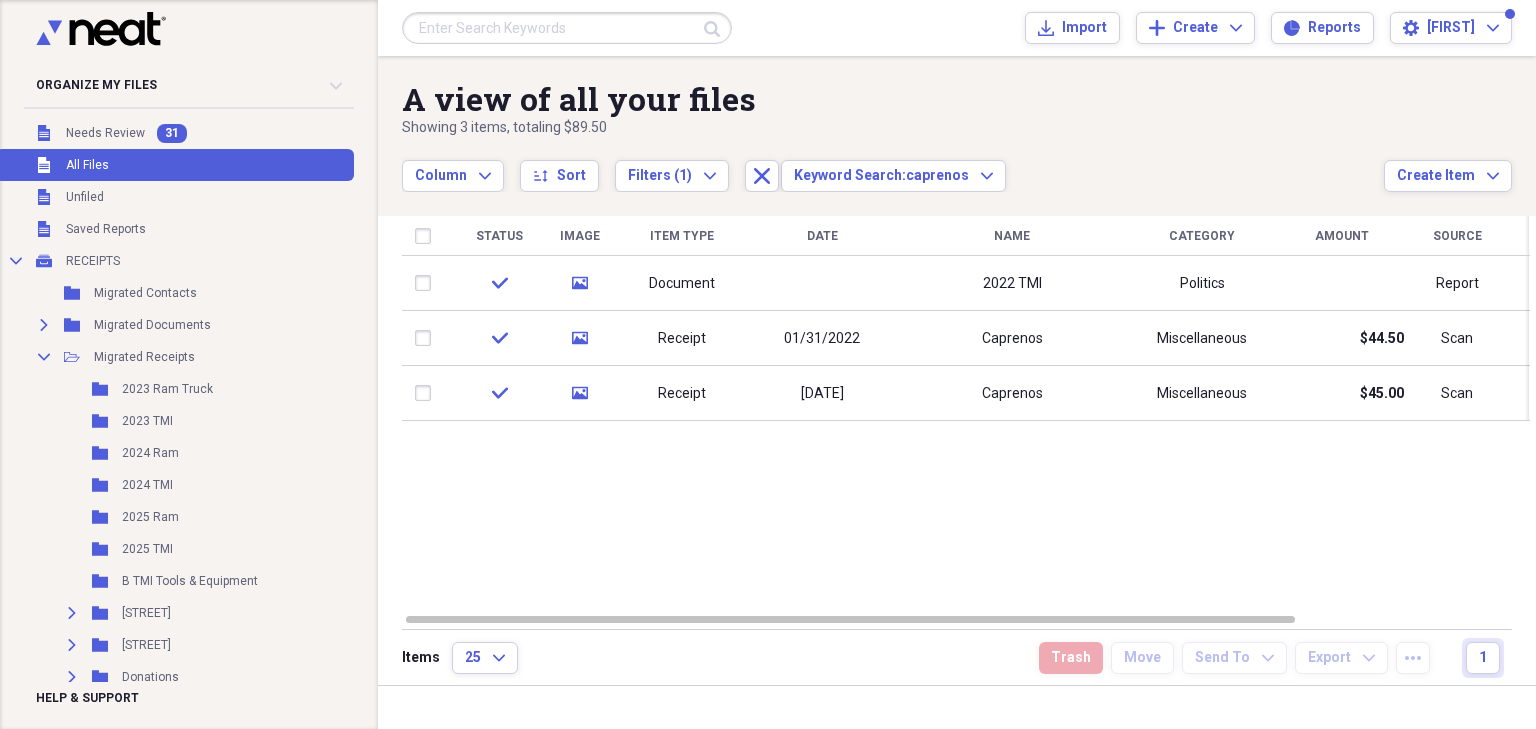click on "Organize My Files 31 Collapse" at bounding box center (189, 85) 